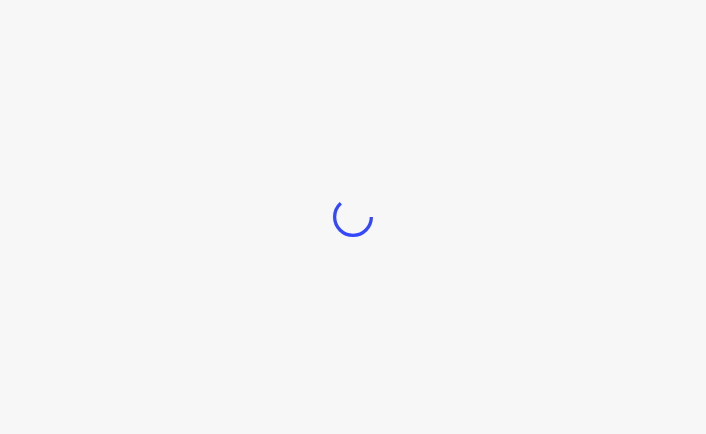 scroll, scrollTop: 0, scrollLeft: 0, axis: both 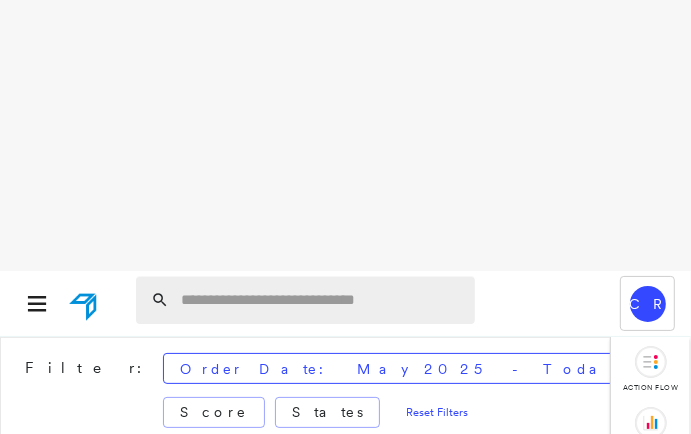click at bounding box center [322, 300] 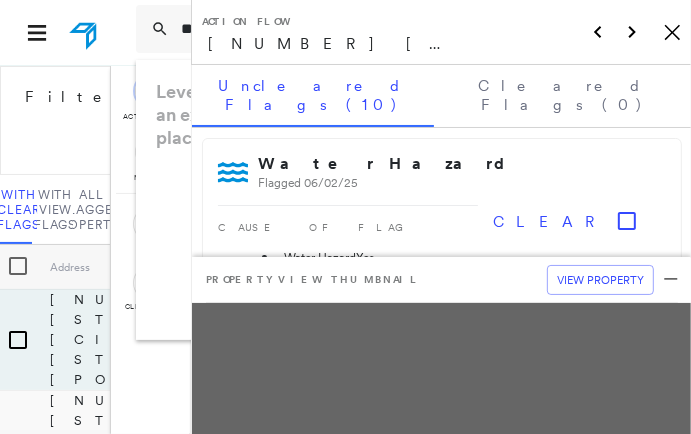 scroll, scrollTop: 0, scrollLeft: 1, axis: horizontal 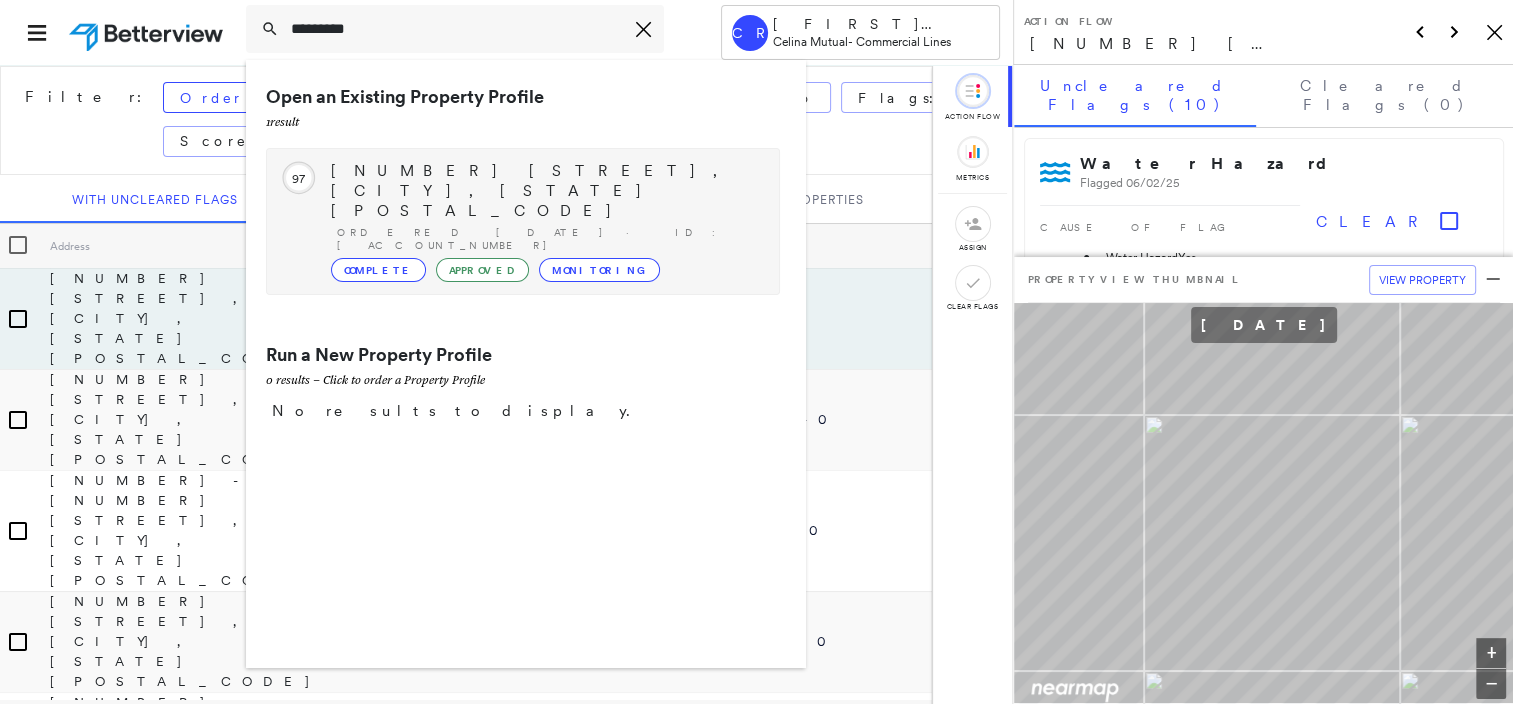 type on "*********" 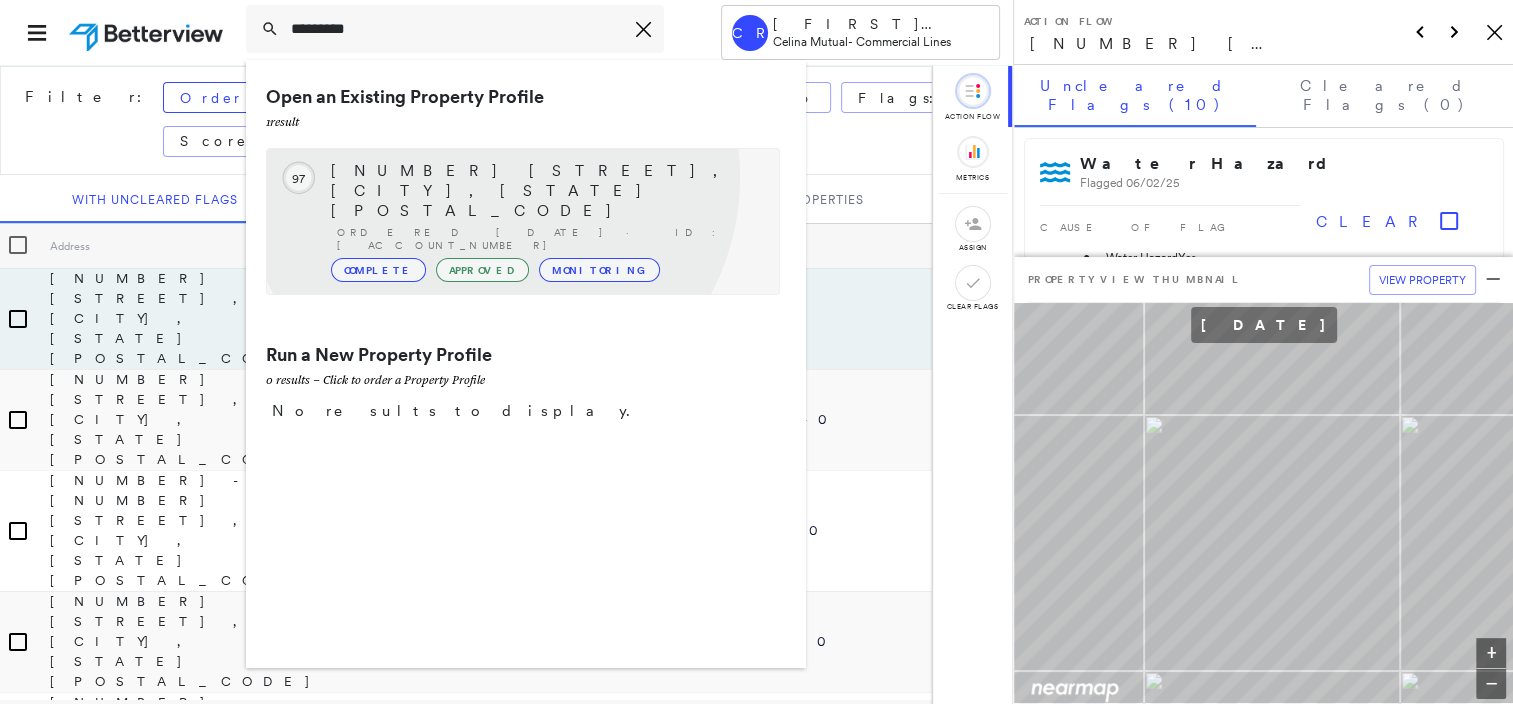 click on "[NUMBER] [STREET], [CITY], [STATE] [POSTAL_CODE]" at bounding box center (545, 191) 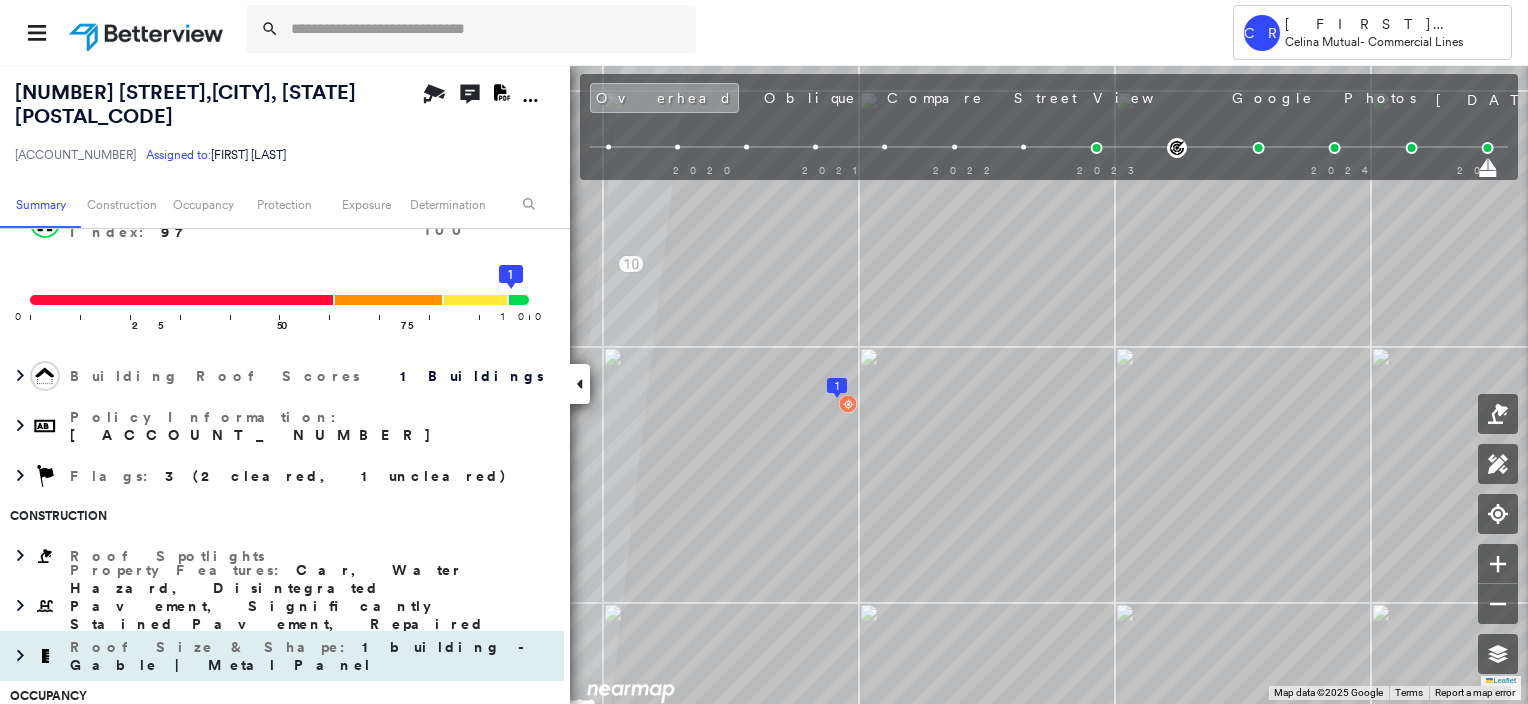 scroll, scrollTop: 300, scrollLeft: 0, axis: vertical 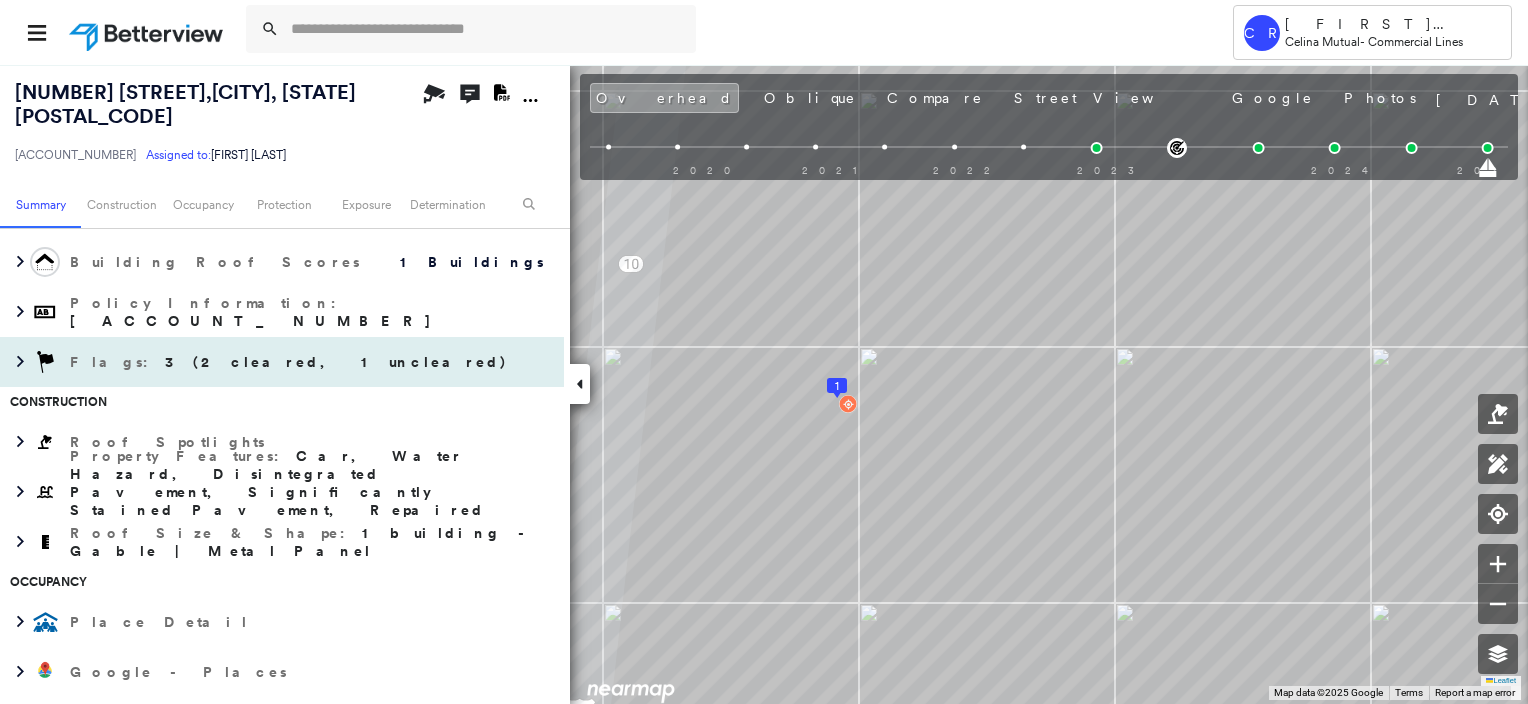 click on "Flags :  3 (2 cleared, 1 uncleared)" at bounding box center (291, 362) 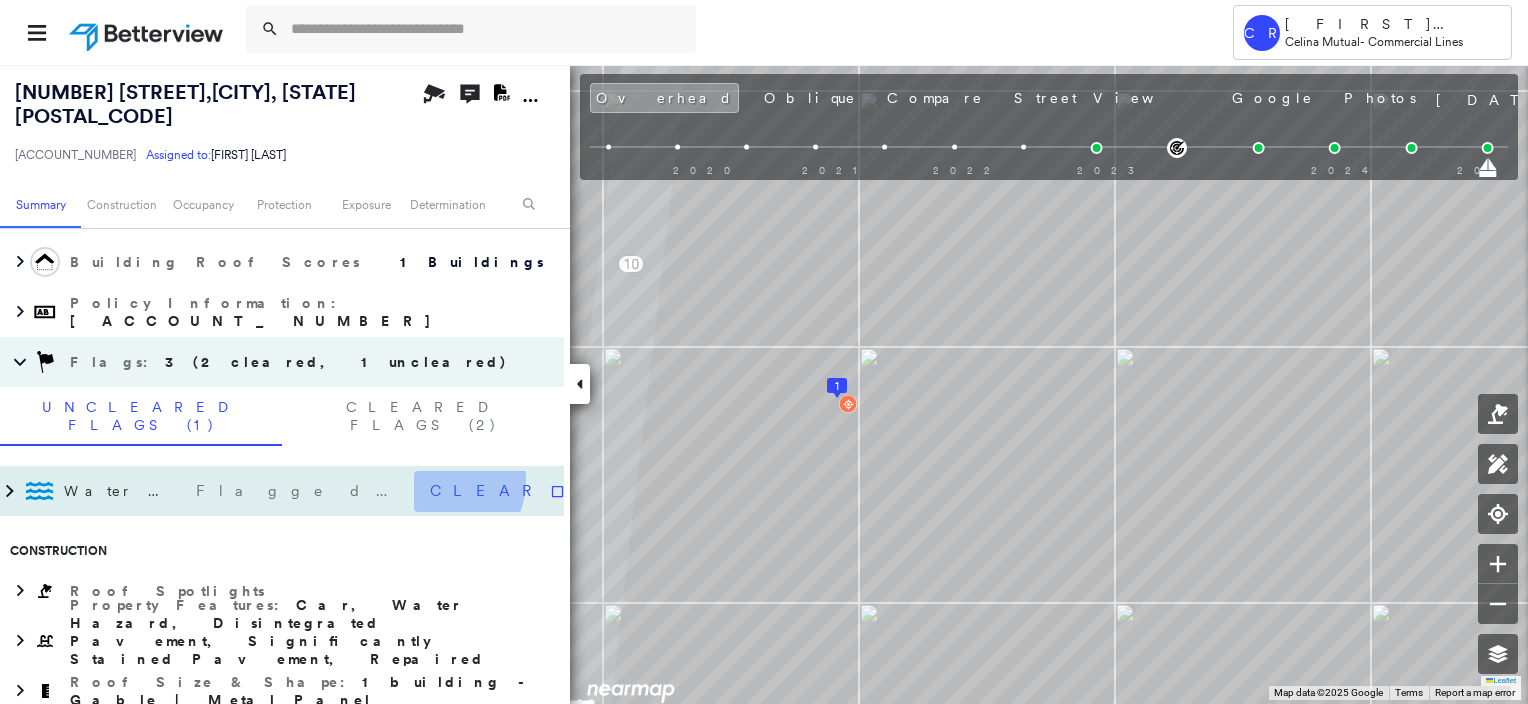 click on "Clear" at bounding box center [500, 491] 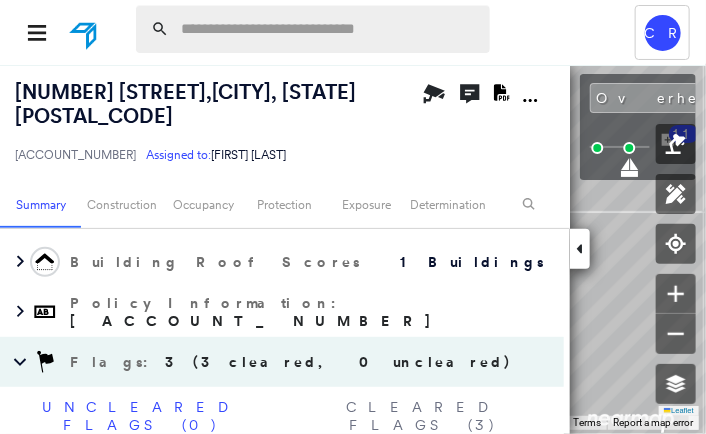 click at bounding box center (329, 29) 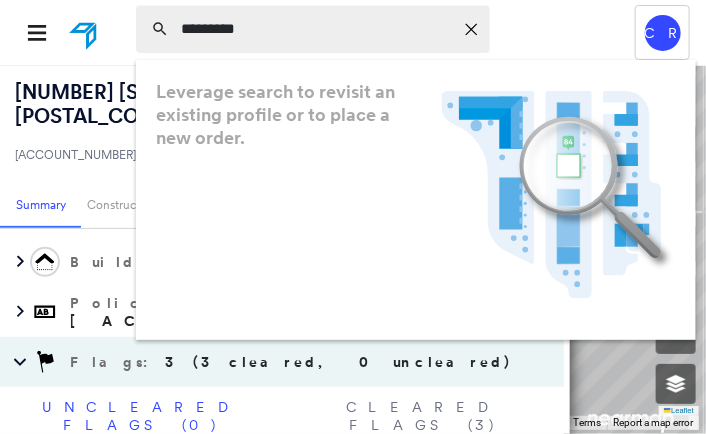 type on "*********" 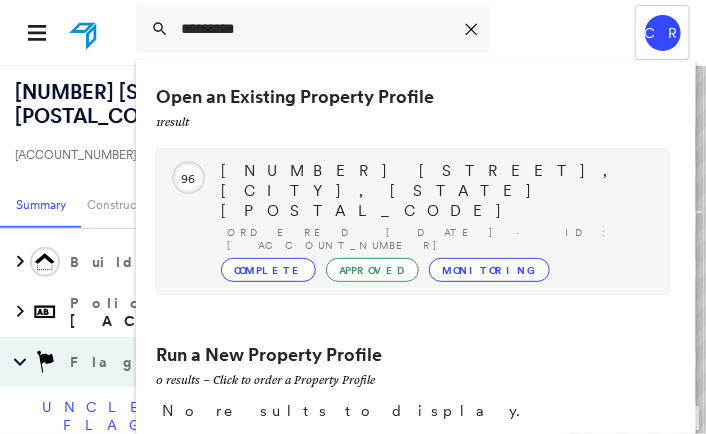 click on "[NUMBER] [STREET], [CITY], [STATE] [POSTAL_CODE]" at bounding box center [435, 191] 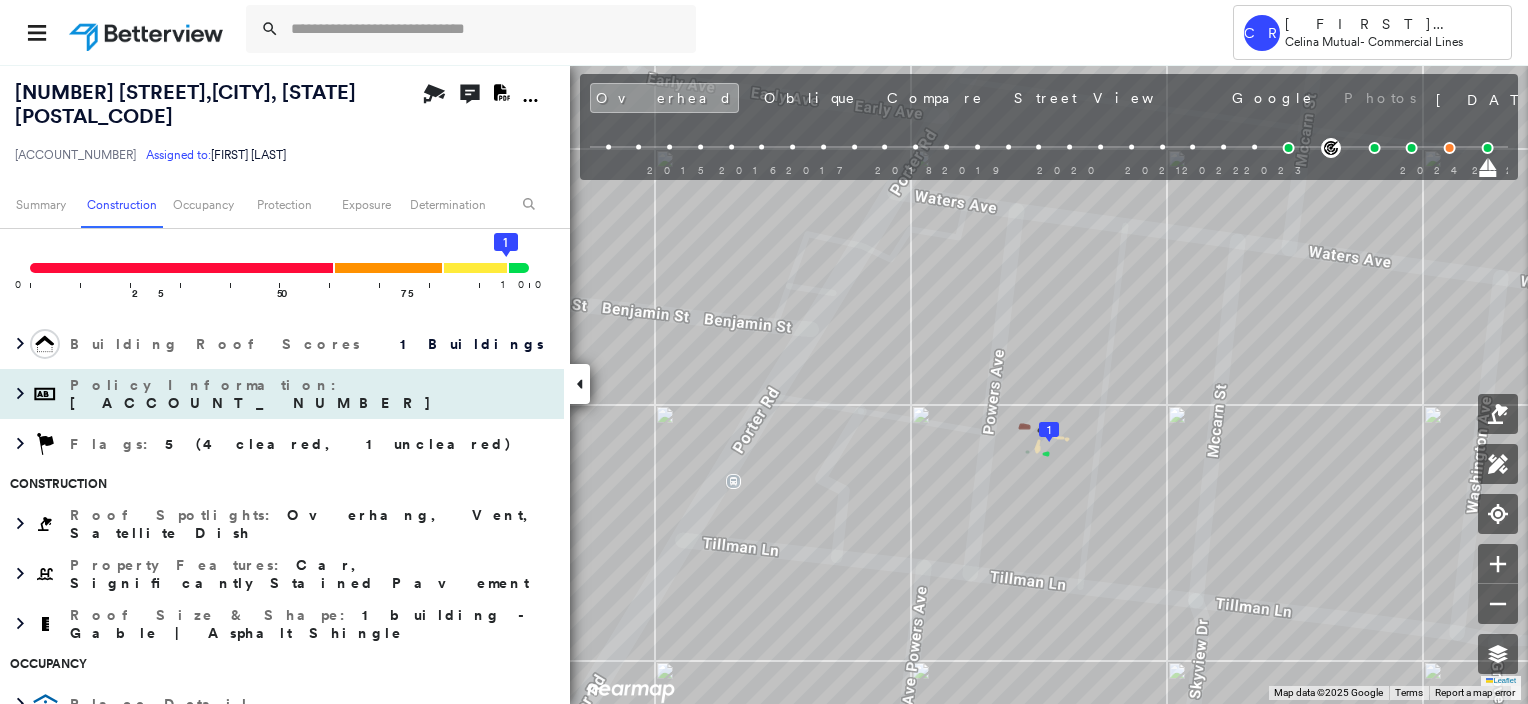 scroll, scrollTop: 200, scrollLeft: 0, axis: vertical 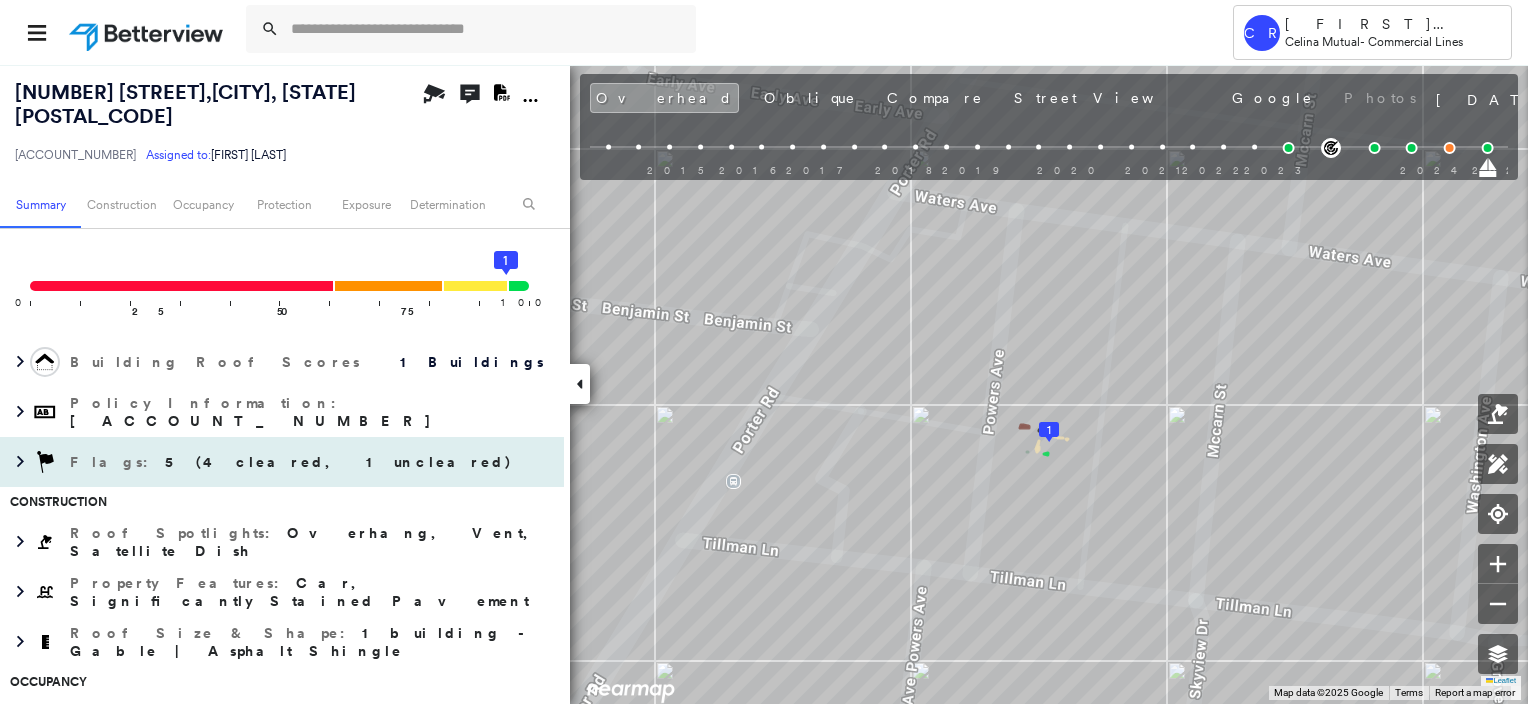 click on "Flags : 5 (4 cleared, 1 uncleared)" at bounding box center [293, 462] 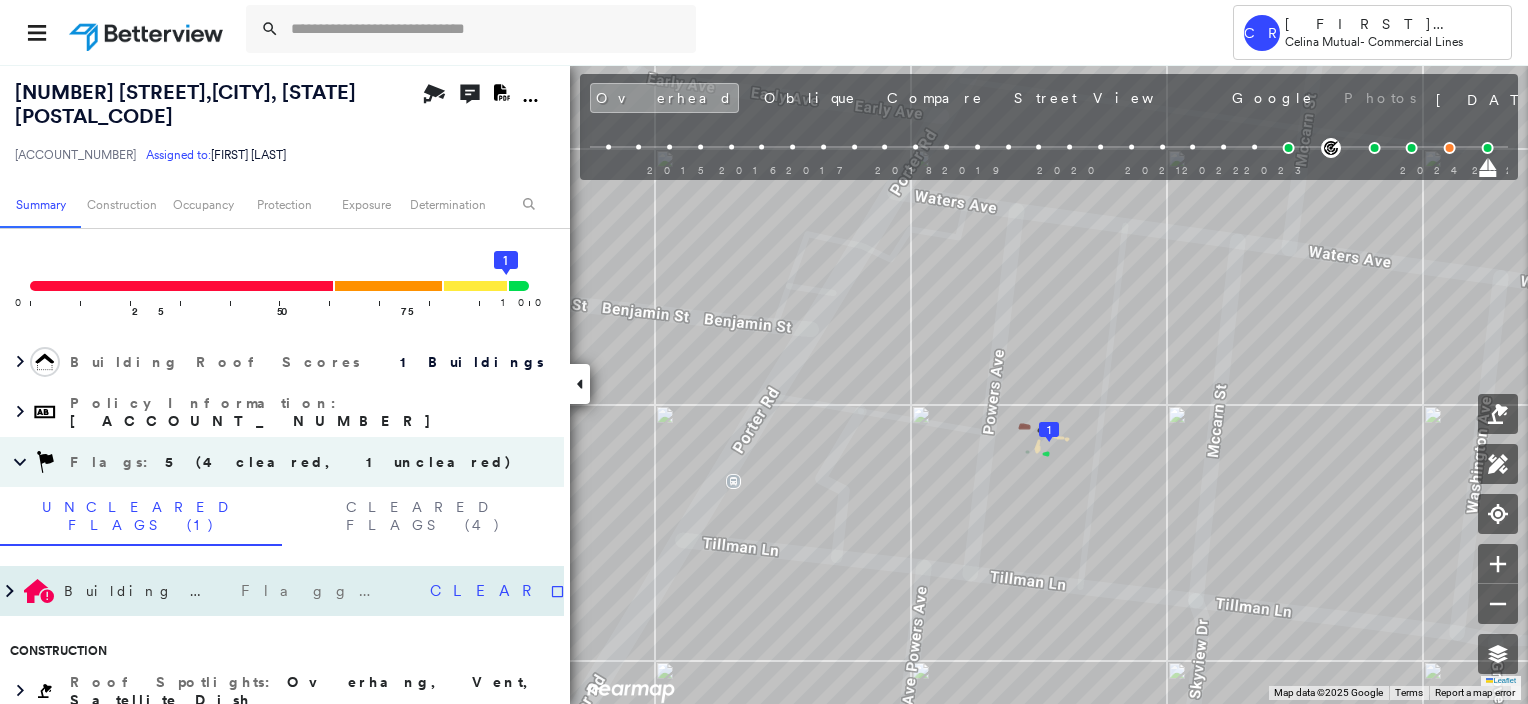 click on "Clear" at bounding box center (500, 591) 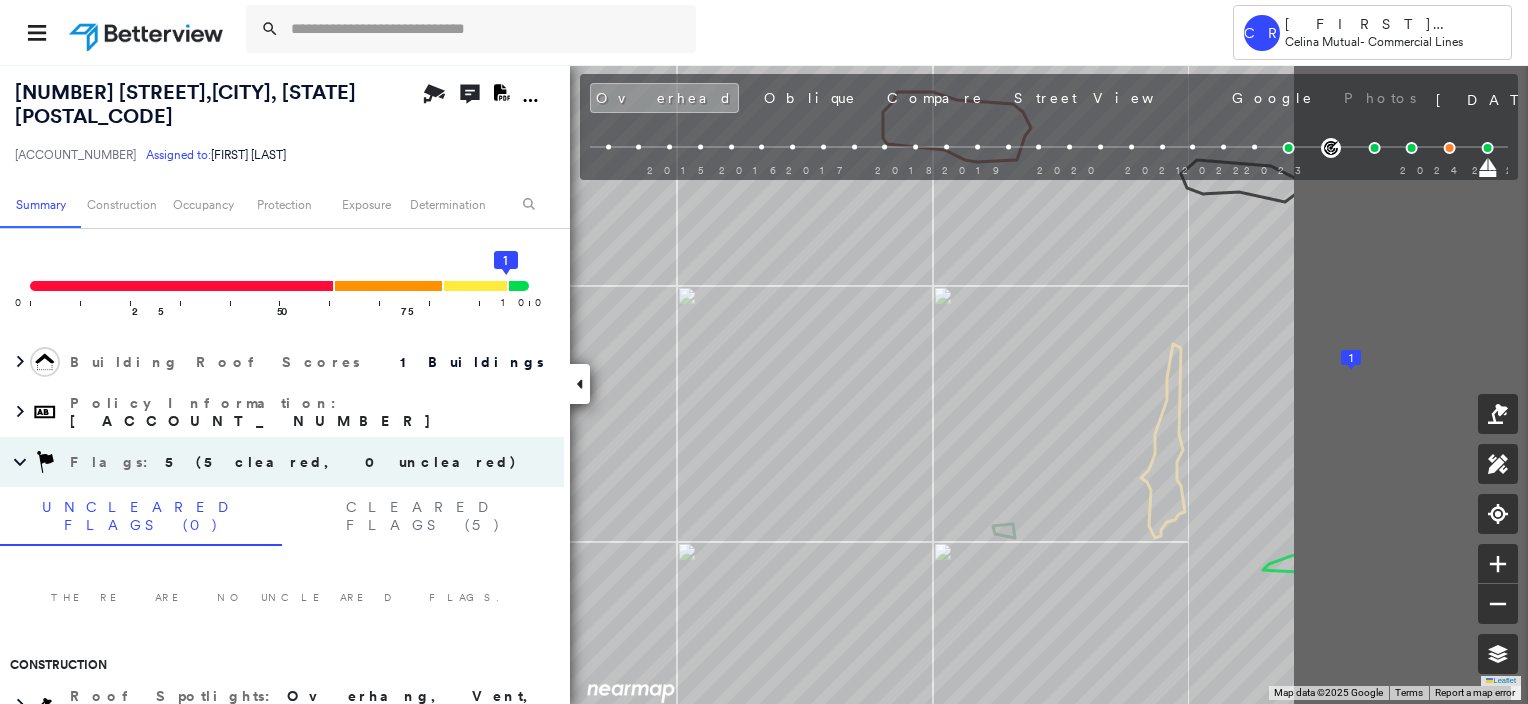 click on "[NUMBER] [STREET] , [CITY], [STATE] [POSTAL_CODE] [ACCOUNT_NUMBER] Assigned to: [FIRST] [LAST] Assigned to: [FIRST] [LAST] [ACCOUNT_NUMBER] Assigned to: [FIRST] [LAST] Open Comments Download PDF Report Summary Construction Occupancy Protection Exposure Determination Overhead Obliques Street View Roof Spotlight™ Index : 96 out of 100 0 100 25 50 75 1 Building Roof Scores 1 Buildings Policy Information : [ACCOUNT_NUMBER] Flags : 5 (5 cleared, 0 uncleared) Uncleared Flags (0) Cleared Flags (5) There are no uncleared flags. Construction Roof Spotlights : Overhang, Vent, Satellite Dish Property Features : Car, Significantly Stained Pavement Roof Size & Shape : 1 building - Gable | Asphalt Shingle Occupancy Place Detail Google - Places National Registry of Historic Places TripAdvisor - Nearest Locations Smarty Streets - Surrounding Properties Protection US Fire Administration: Nearest Fire Stations Exposure Additional Perils FEMA Risk Index Determination Flags : 5 (5 cleared, 0 uncleared) Uncleared Flags (0) Cleared Flags (5) Action Taken" at bounding box center (764, 384) 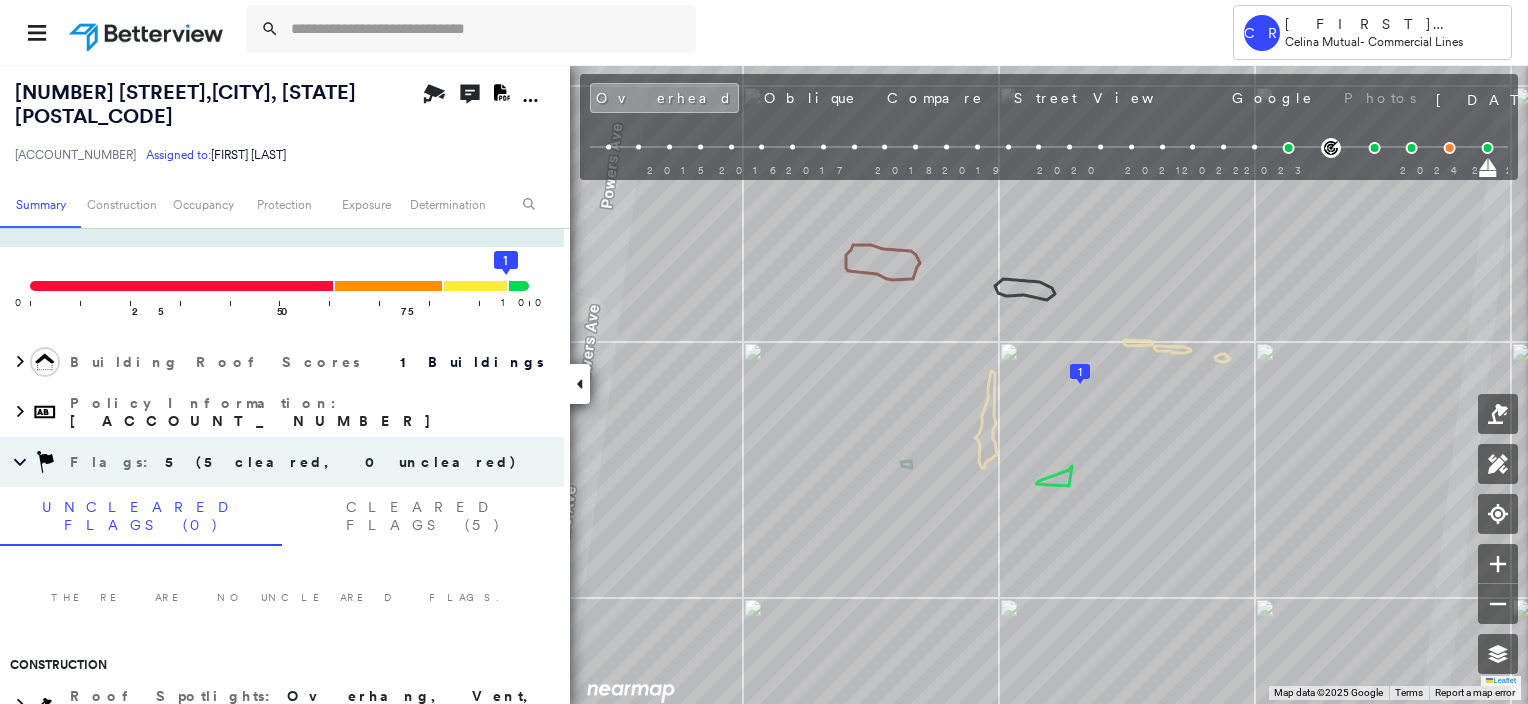 scroll, scrollTop: 0, scrollLeft: 0, axis: both 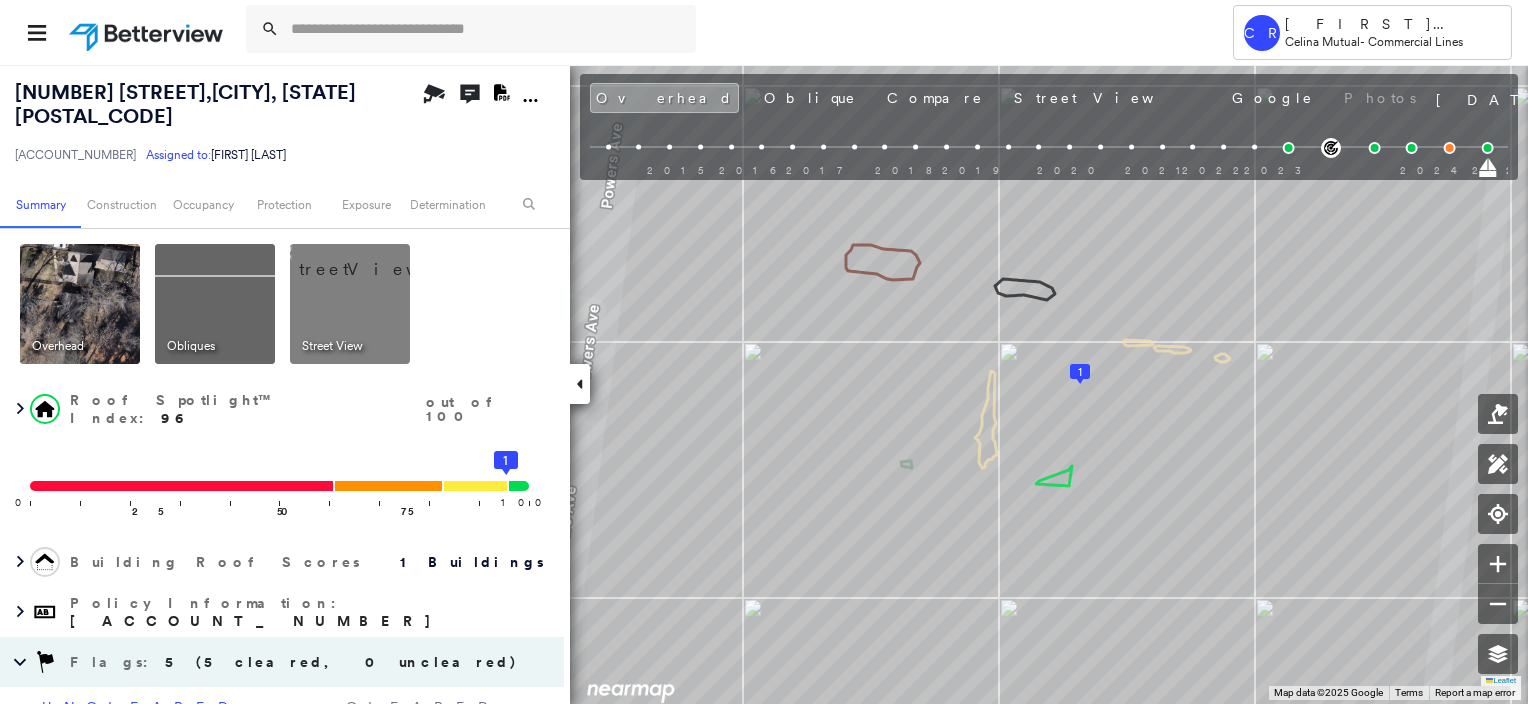 click at bounding box center [374, 259] 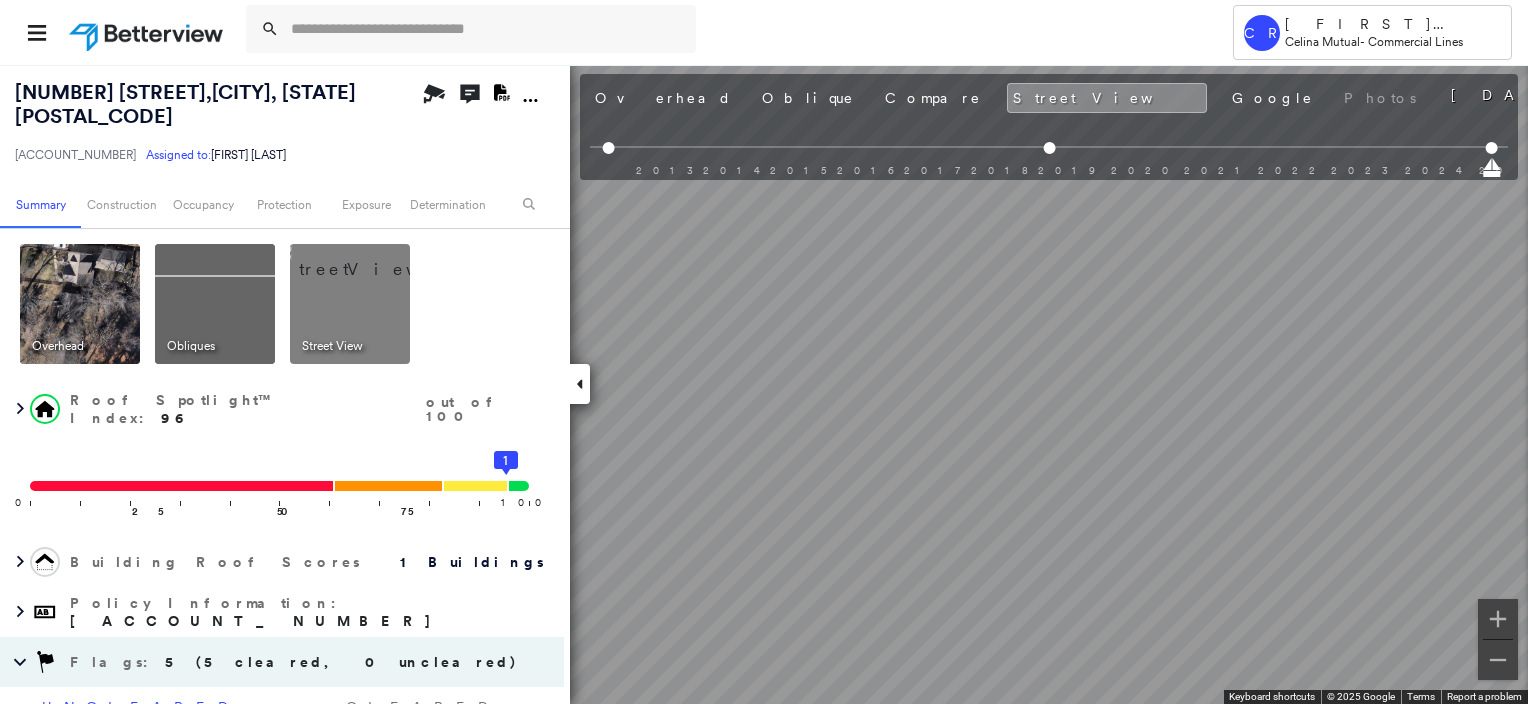click on "[NUMBER] [STREET] , [CITY], [STATE] [POSTAL_CODE] [ACCOUNT_NUMBER] Assigned to: [FIRST] [LAST] Assigned to: [FIRST] [LAST] [ACCOUNT_NUMBER] Assigned to: [FIRST] [LAST] Open Comments Download PDF Report Summary Construction Occupancy Protection Exposure Determination Overhead Obliques Street View Roof Spotlight™ Index : 96 out of 100 0 100 25 50 75 1 Building Roof Scores 1 Buildings Policy Information : [ACCOUNT_NUMBER] Flags : 5 (5 cleared, 0 uncleared) Uncleared Flags (0) Cleared Flags (5) There are no uncleared flags. Construction Roof Spotlights : Overhang, Vent, Satellite Dish Property Features : Car, Significantly Stained Pavement Roof Size & Shape : 1 building - Gable | Asphalt Shingle Occupancy Place Detail Google - Places National Registry of Historic Places TripAdvisor - Nearest Locations Smarty Streets - Surrounding Properties Protection US Fire Administration: Nearest Fire Stations Exposure Additional Perils FEMA Risk Index Determination Flags : 5 (5 cleared, 0 uncleared) Uncleared Flags (0) Cleared Flags (5) Action Taken" at bounding box center (764, 384) 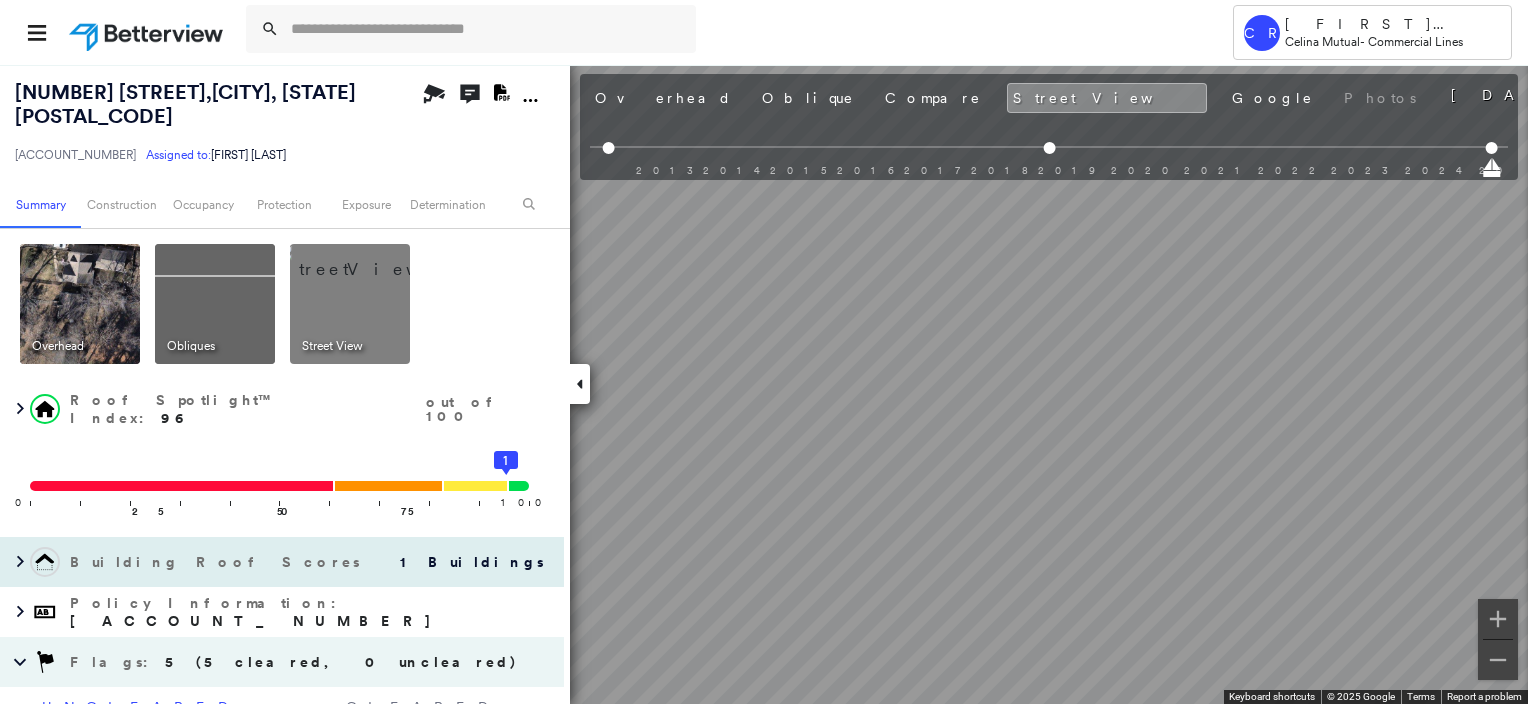 click on "[NUMBER] [STREET] , [CITY], [STATE] [POSTAL_CODE] [ACCOUNT_NUMBER] Assigned to: [FIRST] [LAST] Assigned to: [FIRST] [LAST] [ACCOUNT_NUMBER] Assigned to: [FIRST] [LAST] Open Comments Download PDF Report Summary Construction Occupancy Protection Exposure Determination Overhead Obliques Street View Roof Spotlight™ Index : 96 out of 100 0 100 25 50 75 1 Building Roof Scores 1 Buildings Policy Information : [ACCOUNT_NUMBER] Flags : 5 (5 cleared, 0 uncleared) Uncleared Flags (0) Cleared Flags (5) There are no uncleared flags. Construction Roof Spotlights : Overhang, Vent, Satellite Dish Property Features : Car, Significantly Stained Pavement Roof Size & Shape : 1 building - Gable | Asphalt Shingle Occupancy Place Detail Google - Places National Registry of Historic Places TripAdvisor - Nearest Locations Smarty Streets - Surrounding Properties Protection US Fire Administration: Nearest Fire Stations Exposure Additional Perils FEMA Risk Index Determination Flags : 5 (5 cleared, 0 uncleared) Uncleared Flags (0) Cleared Flags (5) Action Taken" at bounding box center [764, 384] 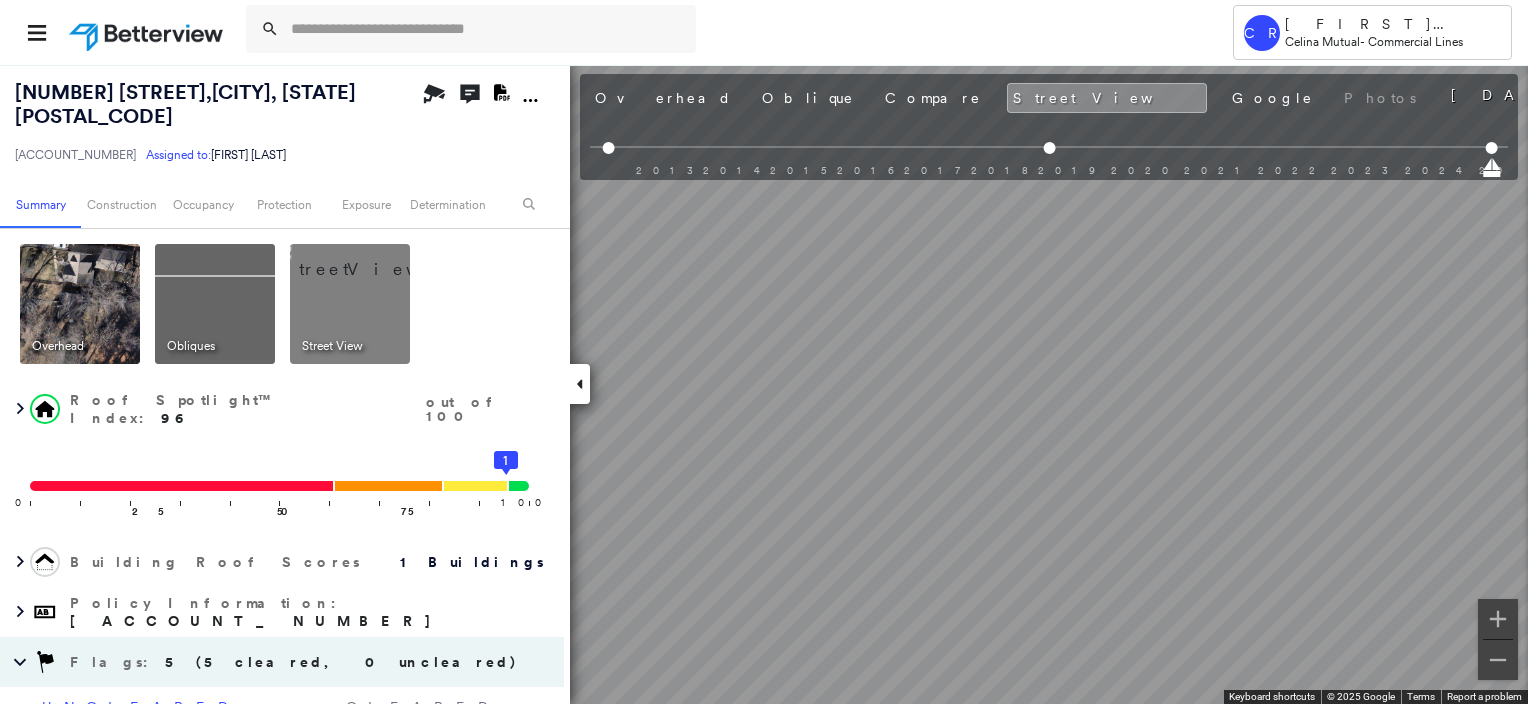 click on "[NUMBER] [STREET] , [CITY], [STATE] [POSTAL_CODE] [ACCOUNT_NUMBER] Assigned to: [FIRST] [LAST] Assigned to: [FIRST] [LAST] [ACCOUNT_NUMBER] Assigned to: [FIRST] [LAST] Open Comments Download PDF Report Summary Construction Occupancy Protection Exposure Determination Overhead Obliques Street View Roof Spotlight™ Index : 96 out of 100 0 100 25 50 75 1 Building Roof Scores 1 Buildings Policy Information : [ACCOUNT_NUMBER] Flags : 5 (5 cleared, 0 uncleared) Uncleared Flags (0) Cleared Flags (5) There are no uncleared flags. Construction Roof Spotlights : Overhang, Vent, Satellite Dish Property Features : Car, Significantly Stained Pavement Roof Size & Shape : 1 building - Gable | Asphalt Shingle Occupancy Place Detail Google - Places National Registry of Historic Places TripAdvisor - Nearest Locations Smarty Streets - Surrounding Properties Protection US Fire Administration: Nearest Fire Stations Exposure Additional Perils FEMA Risk Index Determination Flags : 5 (5 cleared, 0 uncleared) Uncleared Flags (0) Cleared Flags (5) Action Taken" at bounding box center [764, 384] 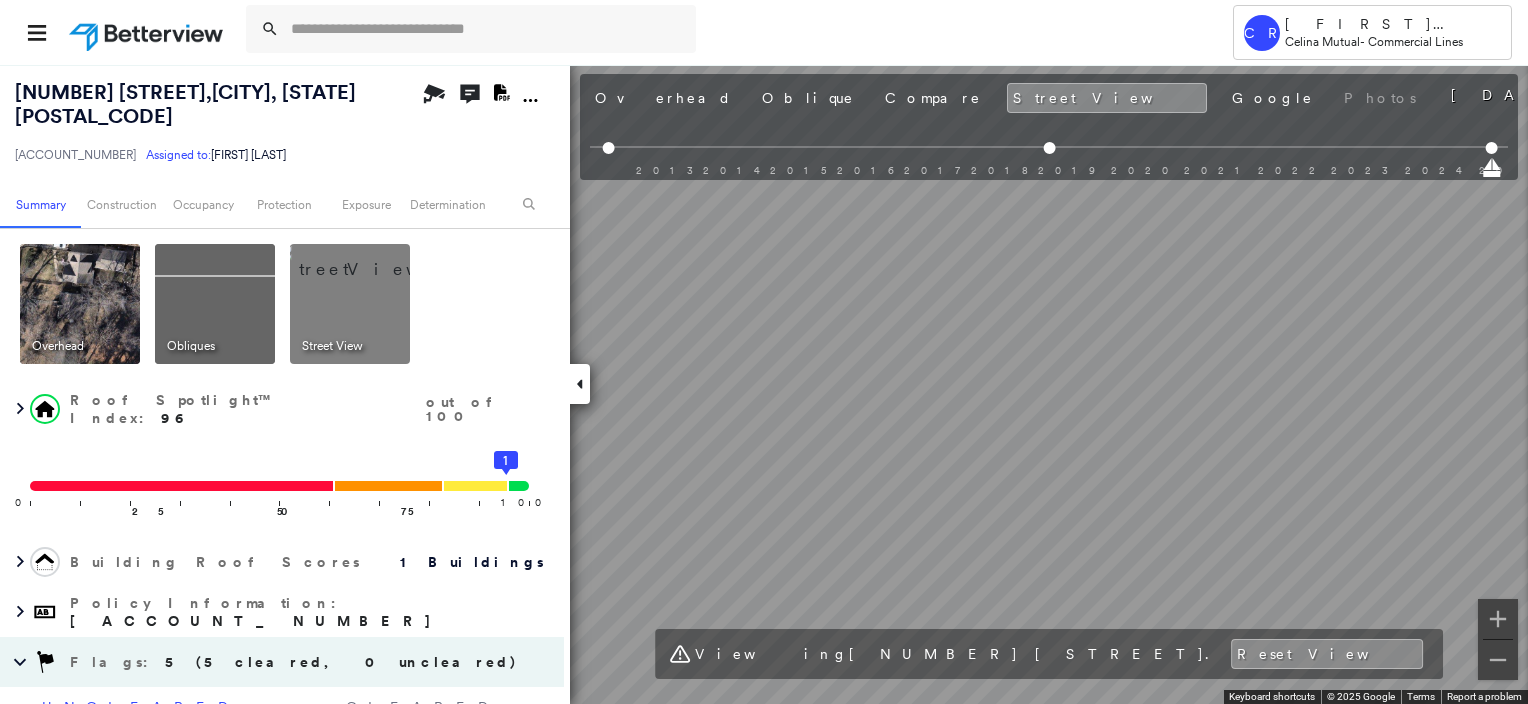 click on "Tower CR [FIRST] [LAST] Celina Mutual - Commercial Lines [NUMBER] [STREET] , [CITY], [STATE] [POSTAL_CODE] [ACCOUNT_NUMBER] Assigned to: [FIRST] [LAST] Assigned to: [FIRST] [LAST] [ACCOUNT_NUMBER] Assigned to: [FIRST] [LAST] Open Comments Download PDF Report Summary Construction Occupancy Protection Exposure Determination Overhead Obliques Street View Roof Spotlight™ Index : 96 out of 100 0 100 25 50 75 1 Building Roof Scores 1 Buildings Policy Information : [ACCOUNT_NUMBER] Flags : 5 (5 cleared, 0 uncleared) Uncleared Flags (0) Cleared Flags (5) There are no uncleared flags. Construction Roof Spotlights : Overhang, Vent, Satellite Dish Property Features : Car, Significantly Stained Pavement Roof Size & Shape : 1 building - Gable | Asphalt Shingle Occupancy Place Detail Google - Places National Registry of Historic Places TripAdvisor - Nearest Locations Smarty Streets - Surrounding Properties Protection US Fire Administration: Nearest Fire Stations Exposure Additional Perils FEMA Risk Index Determination Flags : Uncleared Flags (0)" at bounding box center [764, 352] 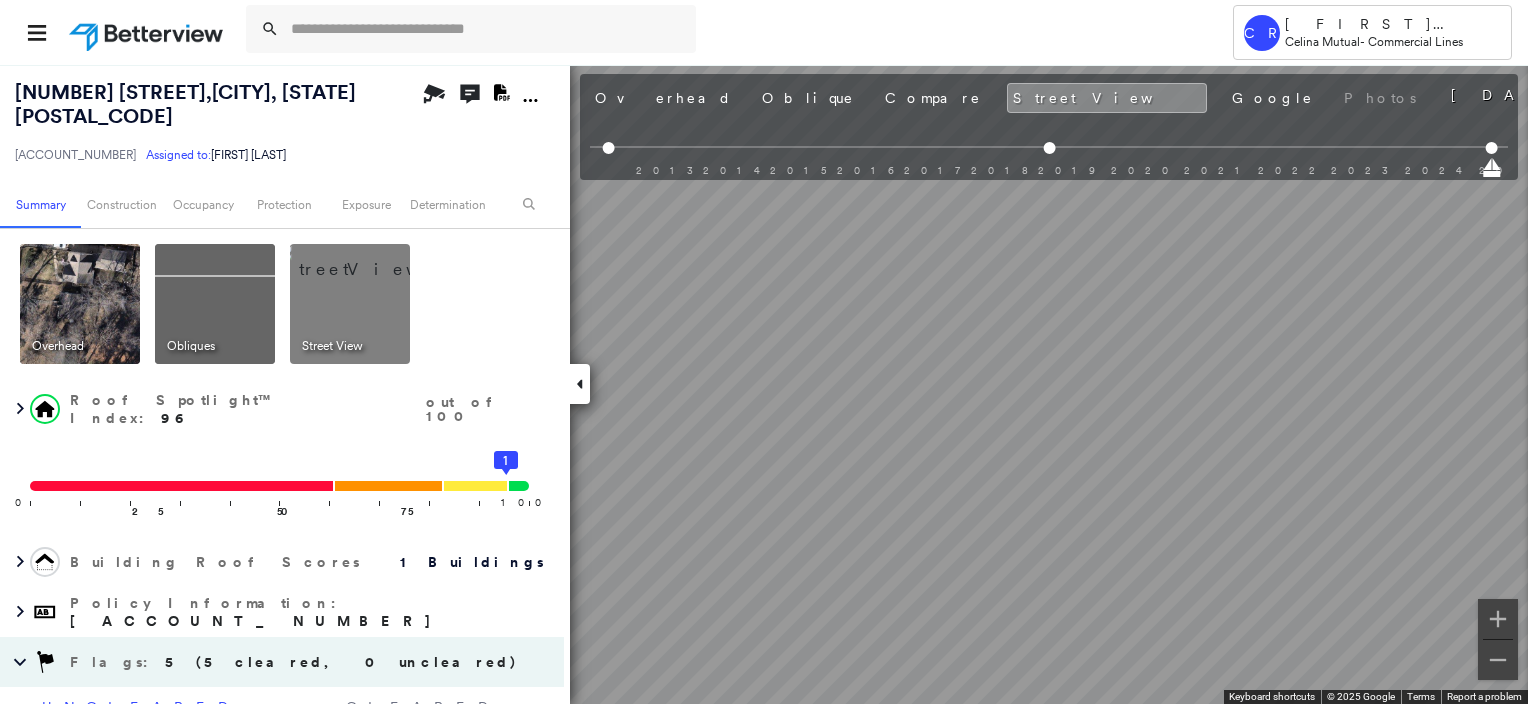 click on "Tower CR [FIRST] [LAST] Celina Mutual - Commercial Lines [NUMBER] [STREET] , [CITY], [STATE] [POSTAL_CODE] [ACCOUNT_NUMBER] Assigned to: [FIRST] [LAST] Assigned to: [FIRST] [LAST] [ACCOUNT_NUMBER] Assigned to: [FIRST] [LAST] Open Comments Download PDF Report Summary Construction Occupancy Protection Exposure Determination Overhead Obliques Street View Roof Spotlight™ Index : 96 out of 100 0 100 25 50 75 1 Building Roof Scores 1 Buildings Policy Information : [ACCOUNT_NUMBER] Flags : 5 (5 cleared, 0 uncleared) Uncleared Flags (0) Cleared Flags (5) There are no uncleared flags. Construction Roof Spotlights : Overhang, Vent, Satellite Dish Property Features : Car, Significantly Stained Pavement Roof Size & Shape : 1 building - Gable | Asphalt Shingle Occupancy Place Detail Google - Places National Registry of Historic Places TripAdvisor - Nearest Locations Smarty Streets - Surrounding Properties Protection US Fire Administration: Nearest Fire Stations Exposure Additional Perils FEMA Risk Index Determination Flags : Uncleared Flags (0)" at bounding box center [764, 352] 